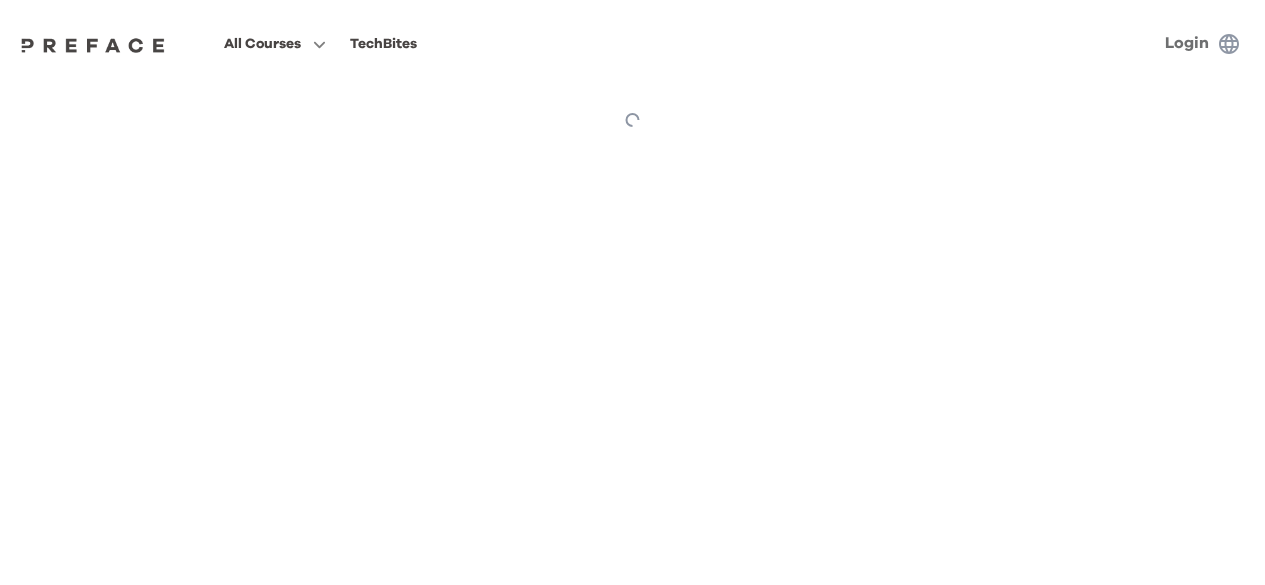 scroll, scrollTop: 0, scrollLeft: 0, axis: both 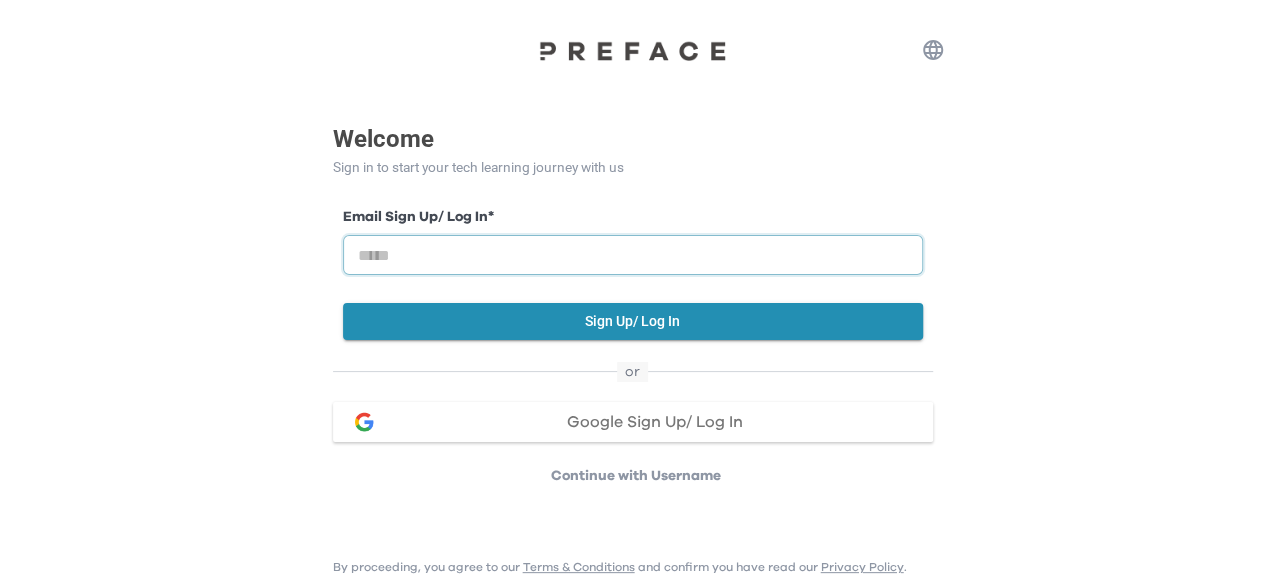 click at bounding box center (633, 255) 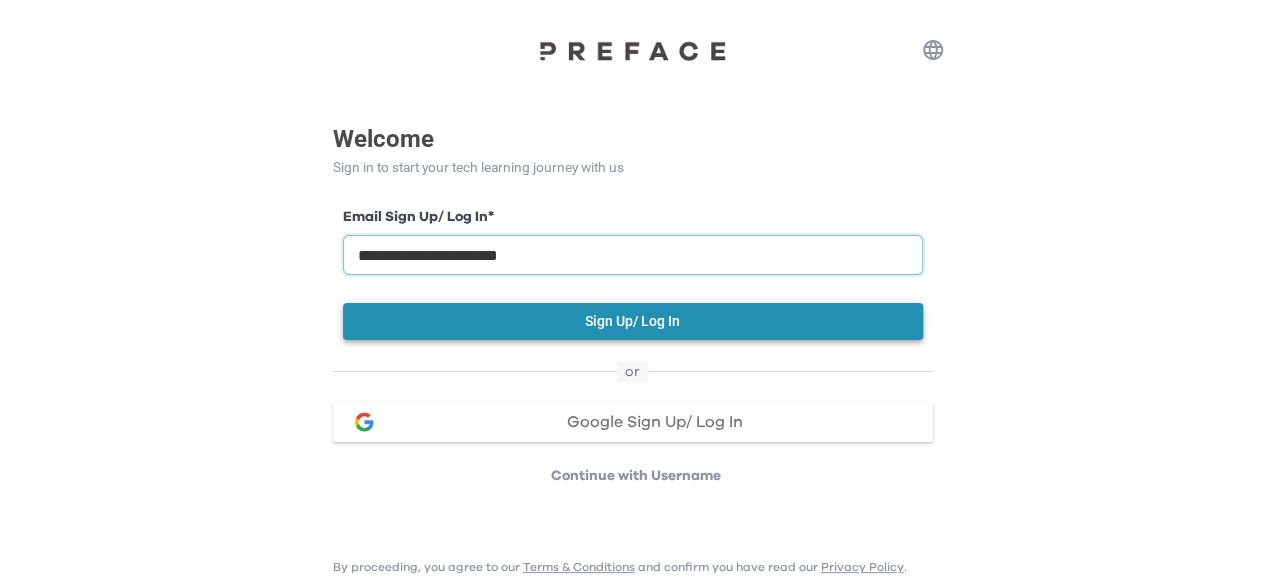 type on "**********" 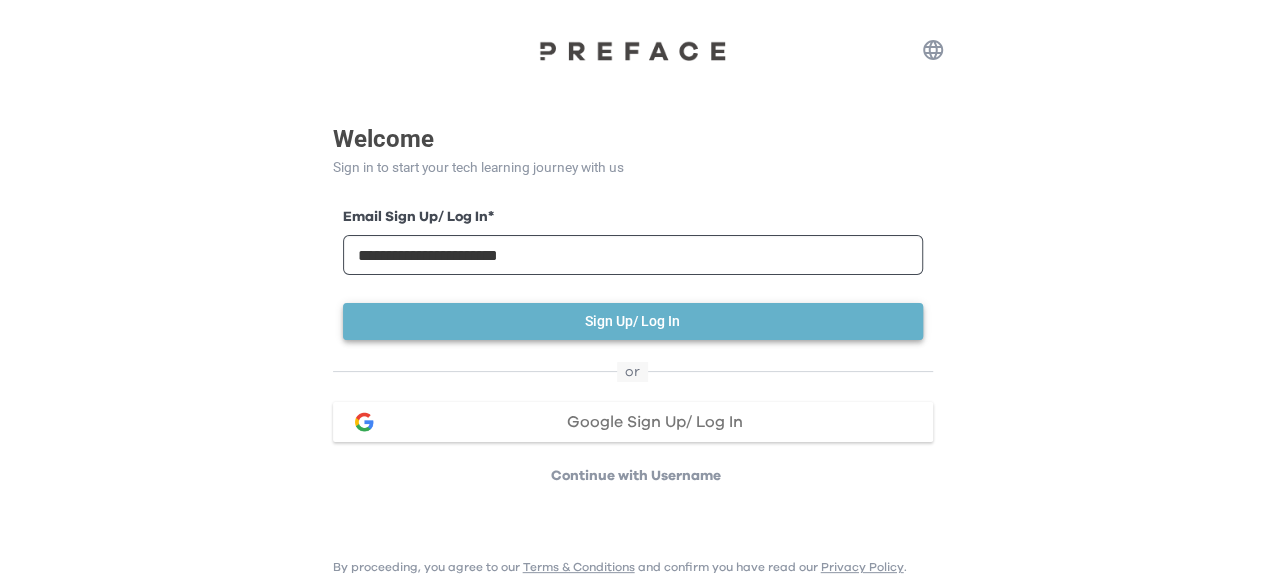 click on "Sign Up/ Log In" at bounding box center (633, 321) 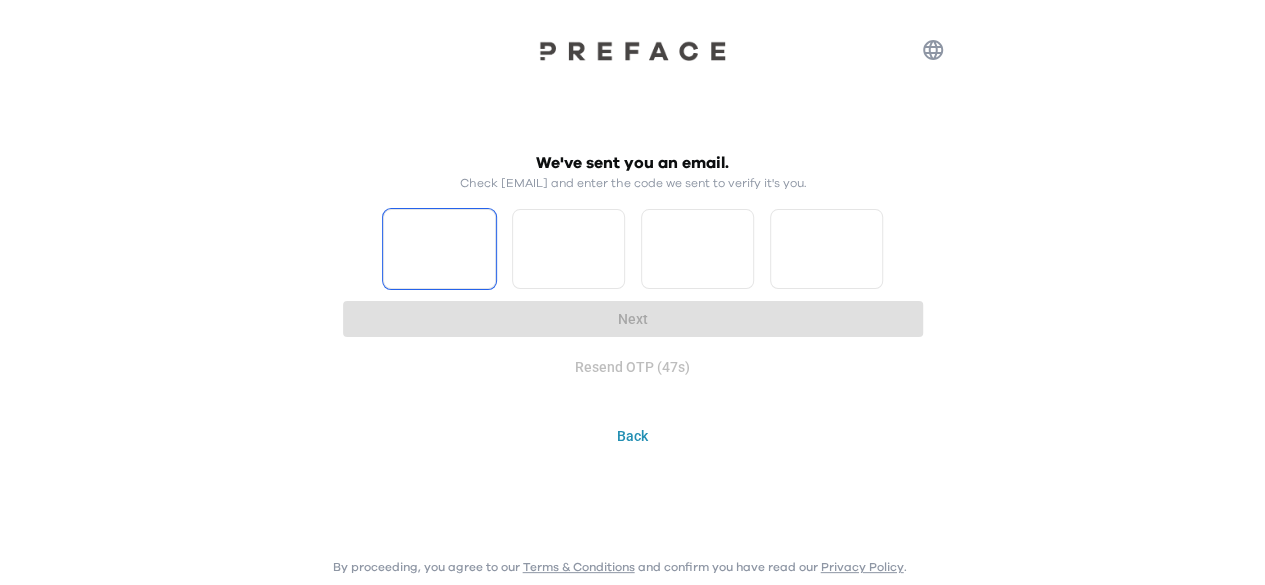 click at bounding box center [439, 249] 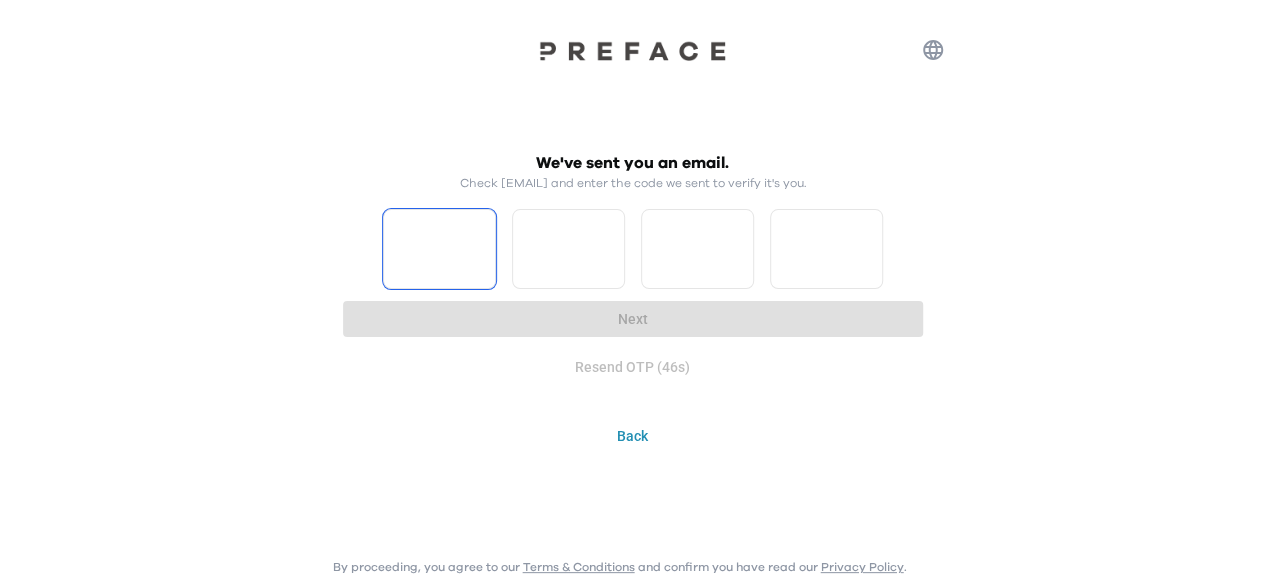 type on "*" 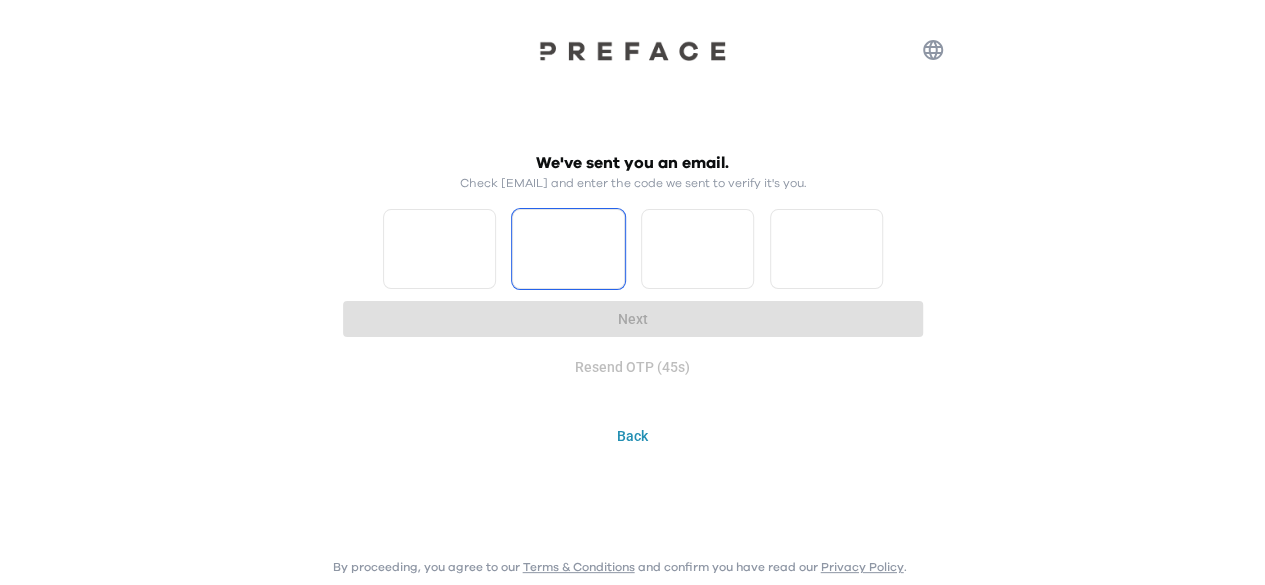 type on "*" 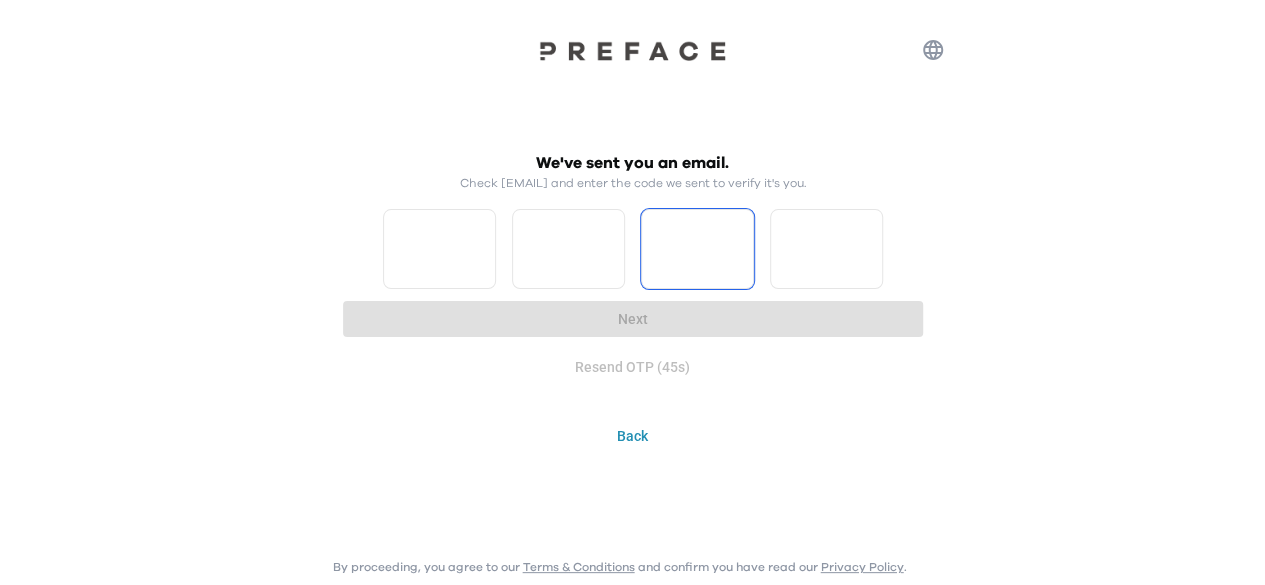 type on "*" 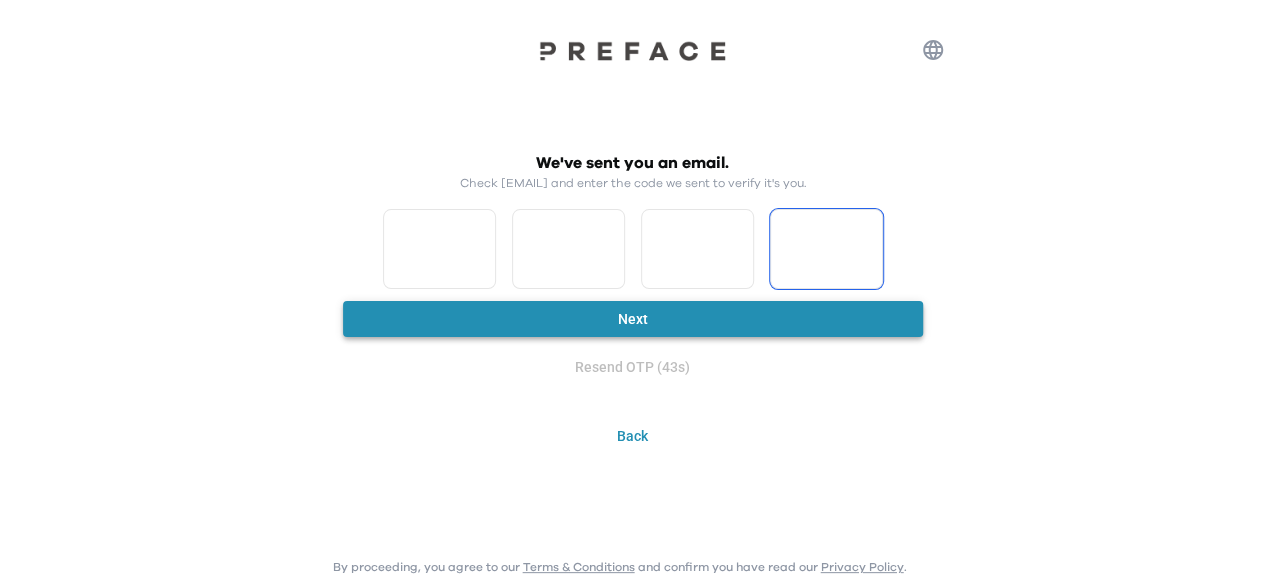 type on "*" 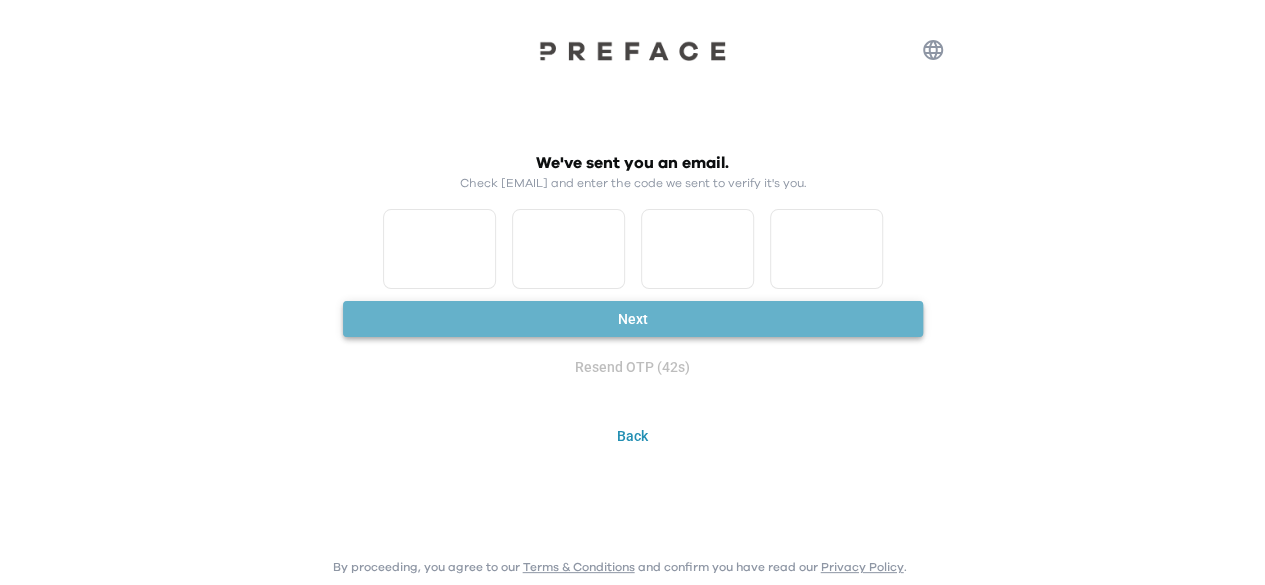 click on "Next" at bounding box center [633, 319] 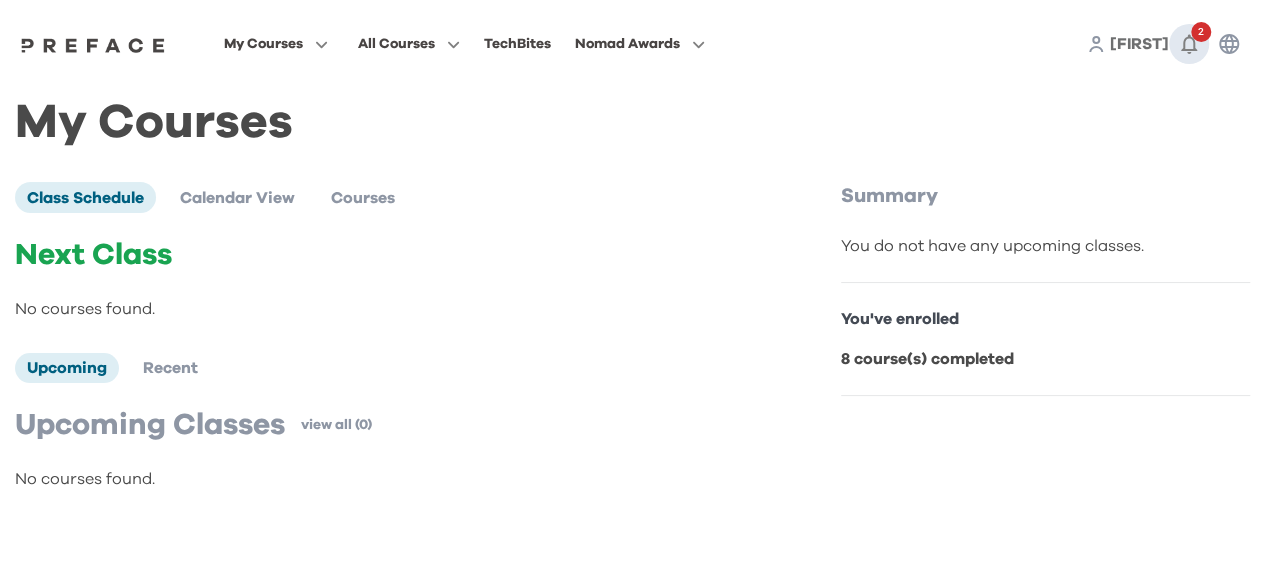 click 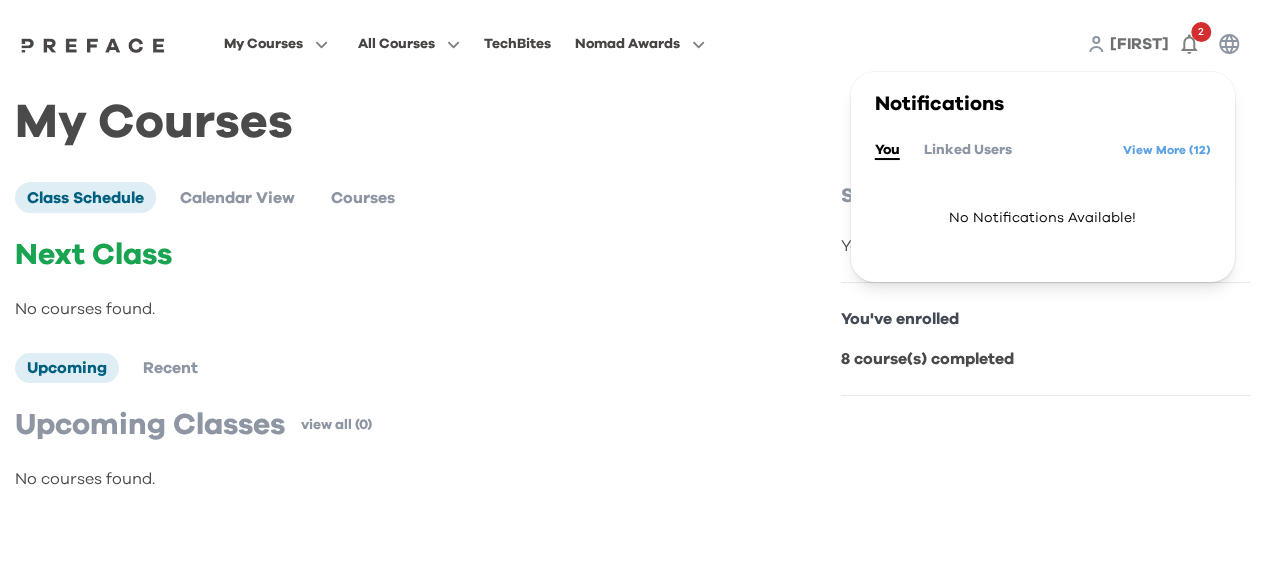 click on "Linked Users" at bounding box center (968, 150) 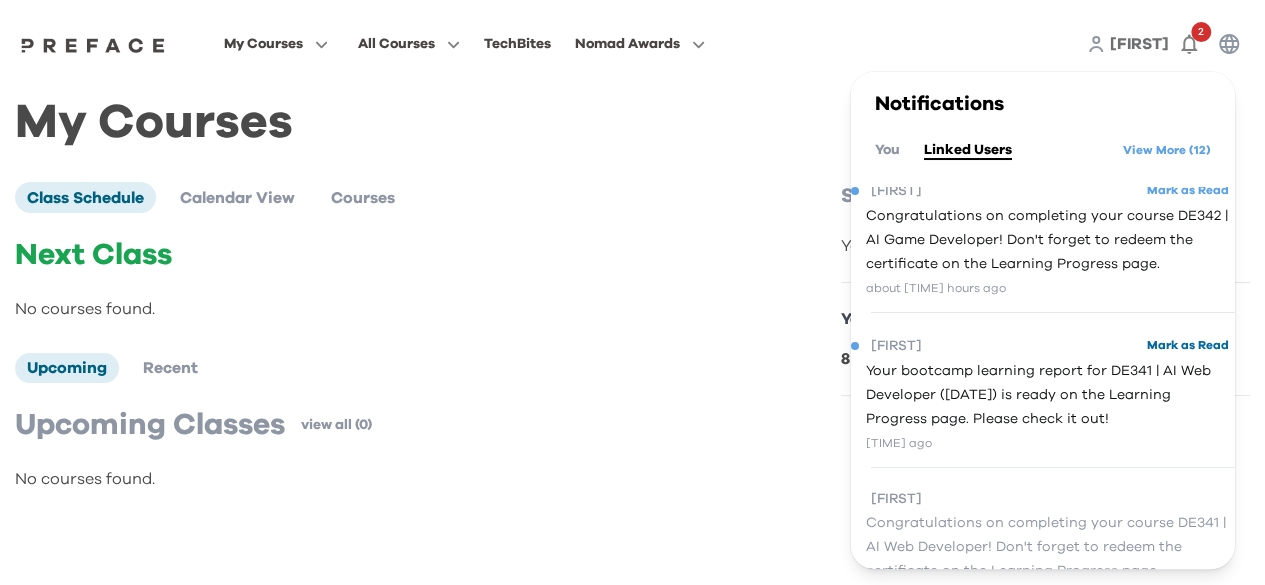scroll, scrollTop: 0, scrollLeft: 0, axis: both 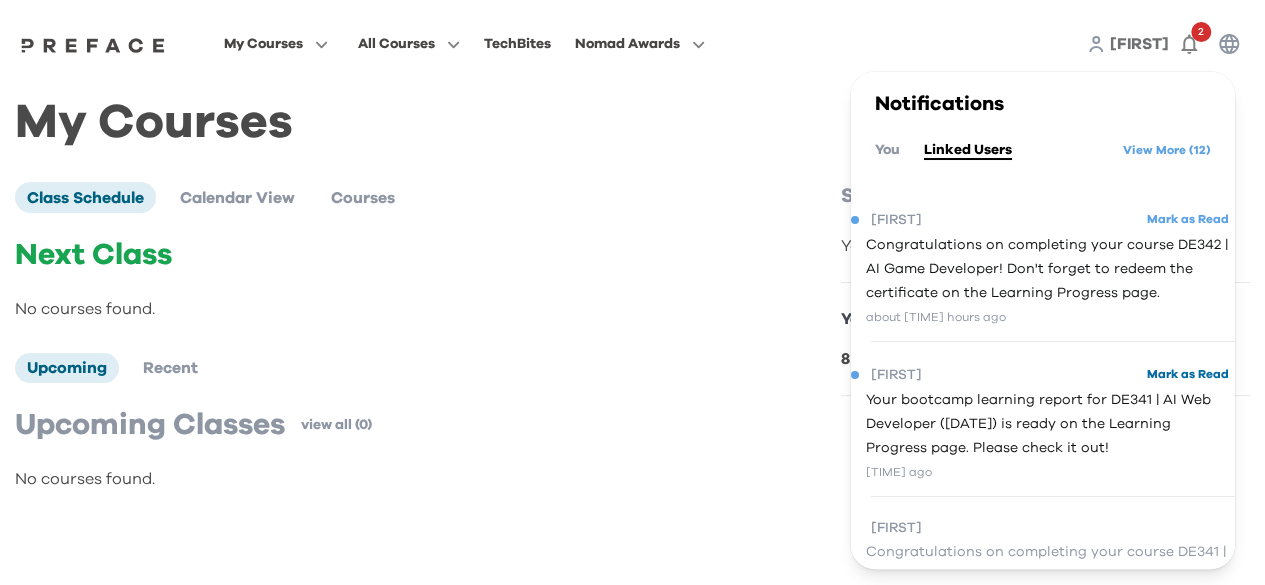 click on "Mark as Read" at bounding box center (1188, 374) 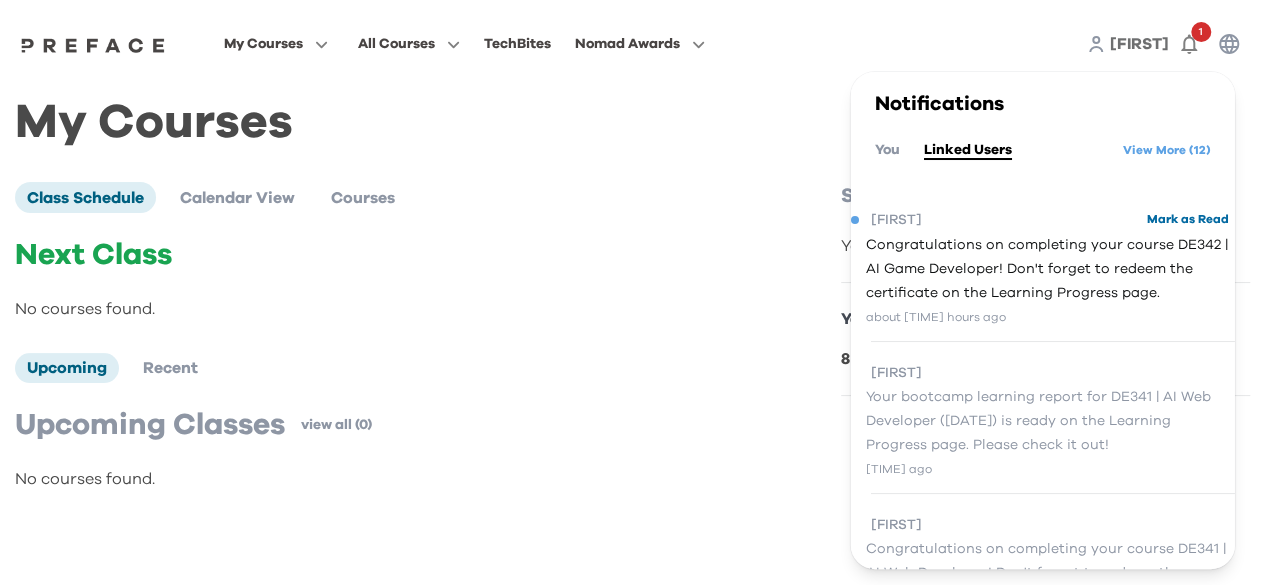 click on "Mark as Read" at bounding box center (1188, 219) 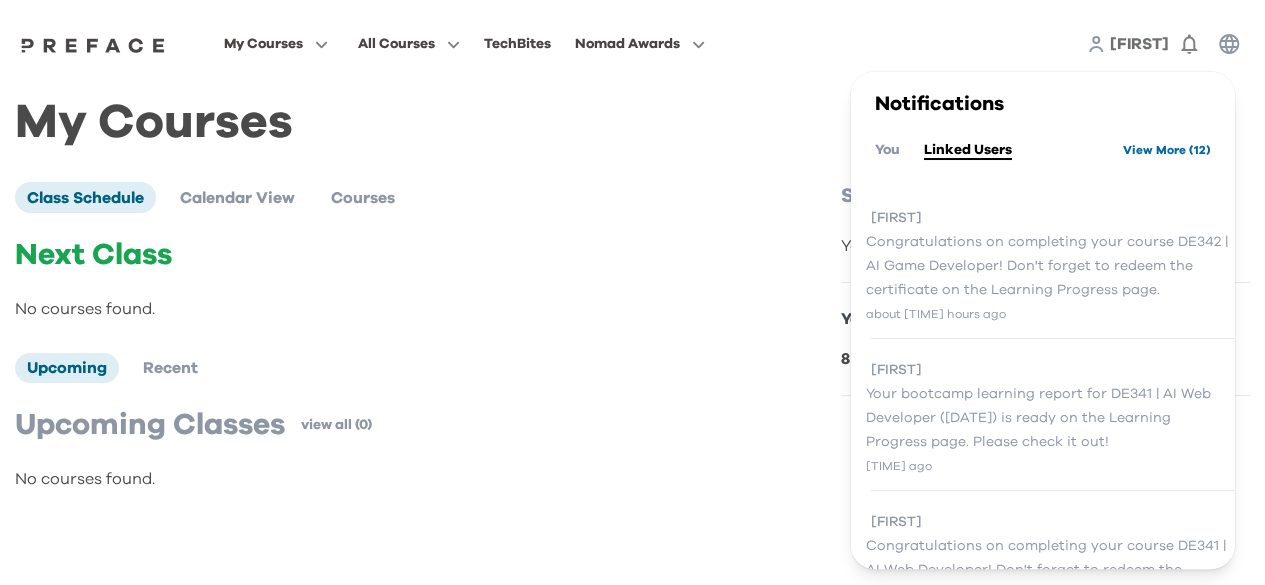 click on "View More ( 12 )" at bounding box center [1167, 150] 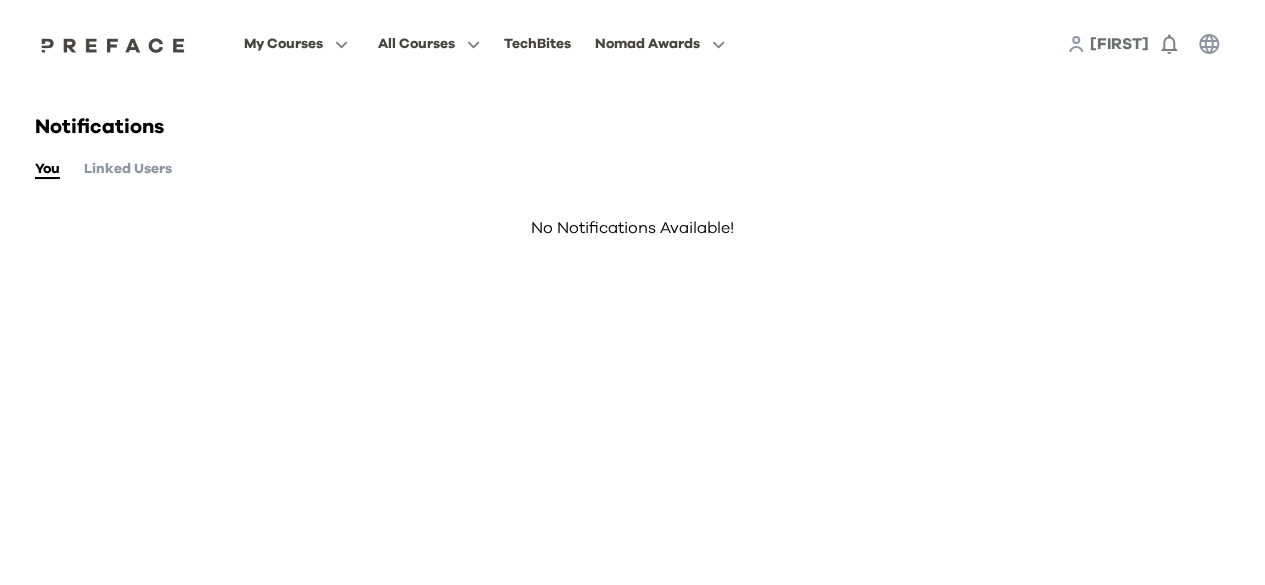 click on "Linked Users" at bounding box center [128, 169] 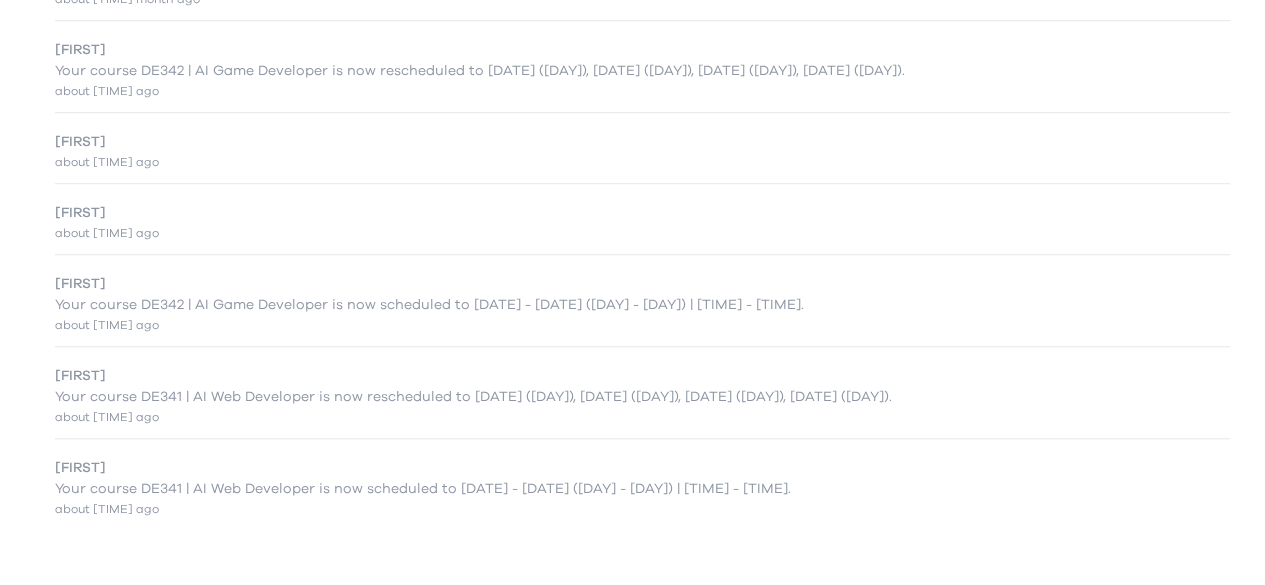 scroll, scrollTop: 0, scrollLeft: 0, axis: both 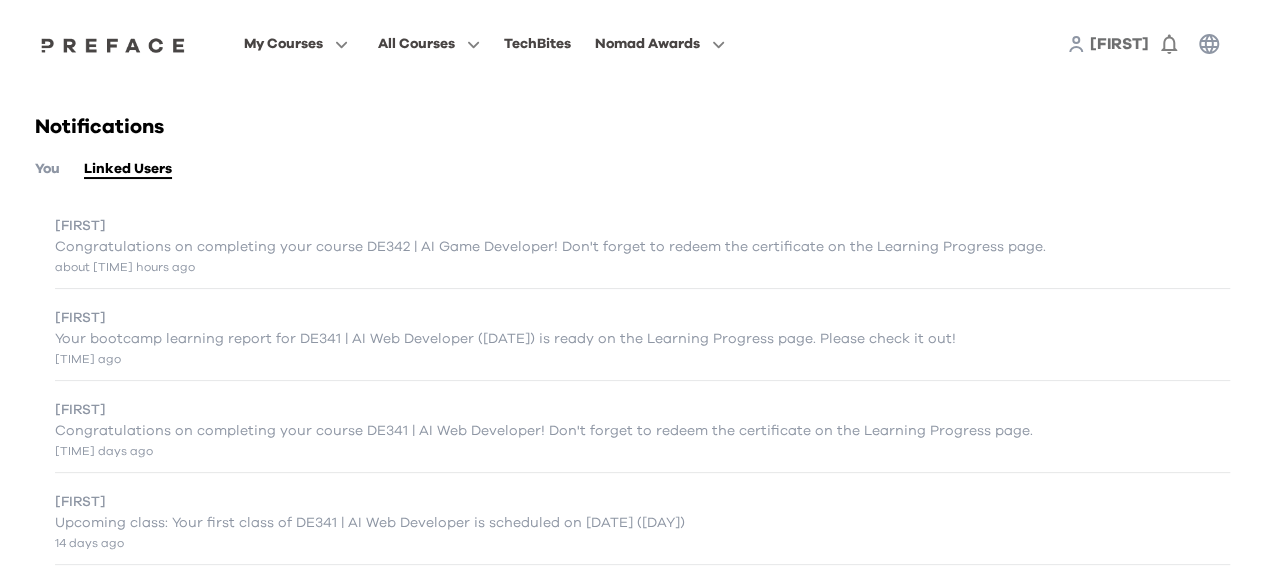 click on "[FIRST]" at bounding box center (1119, 44) 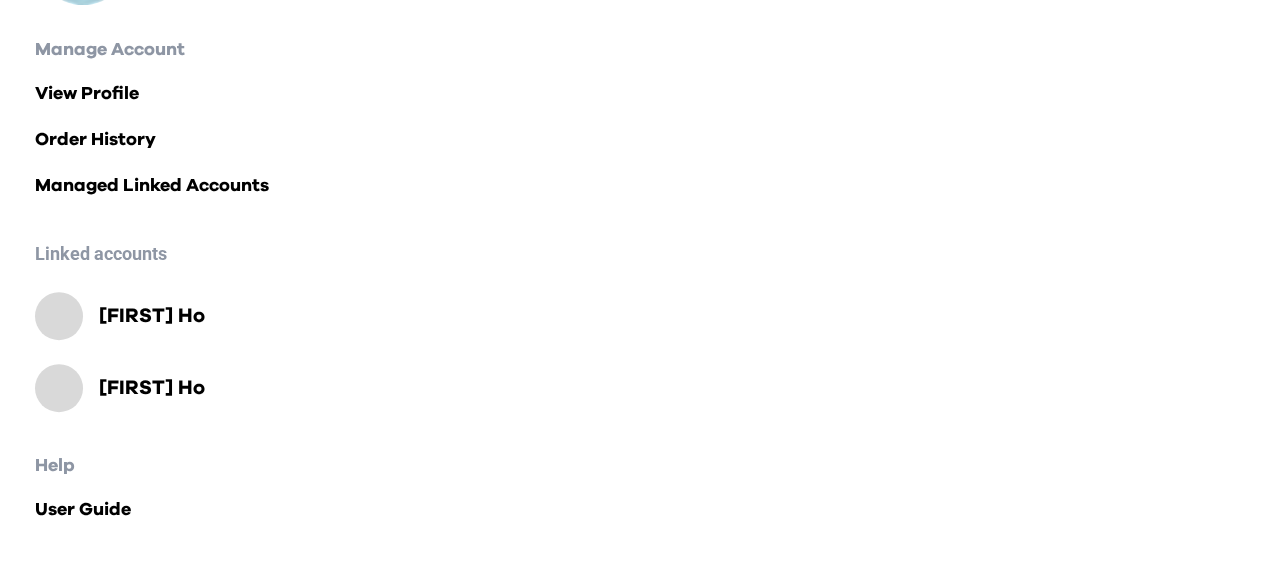 scroll, scrollTop: 0, scrollLeft: 0, axis: both 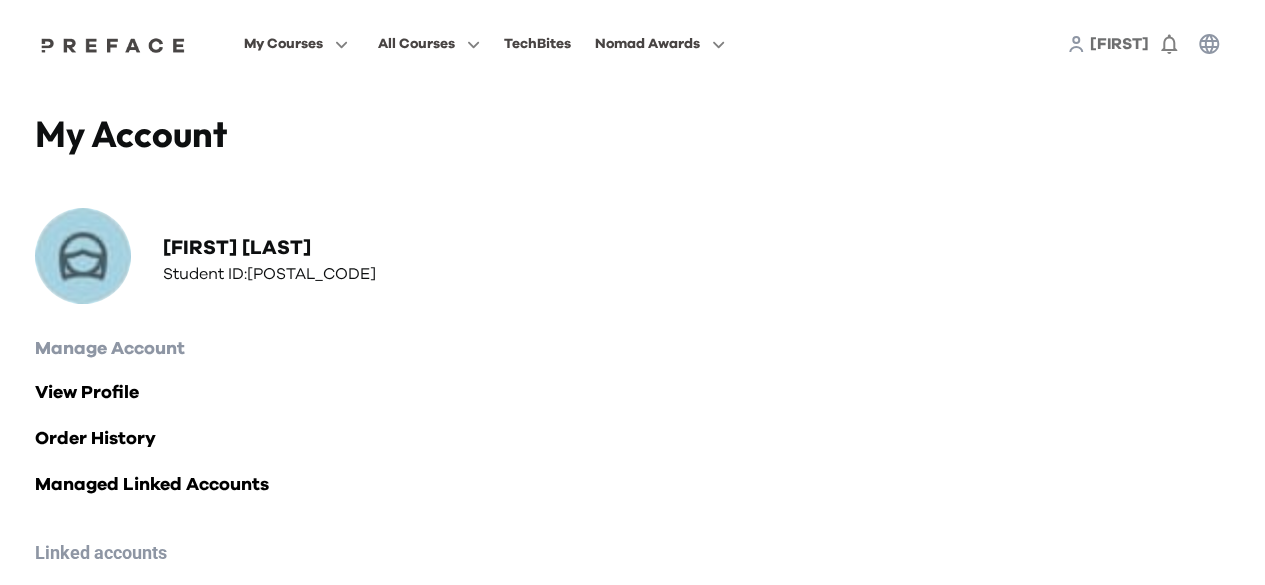 click on "[FIRST]" at bounding box center [1119, 44] 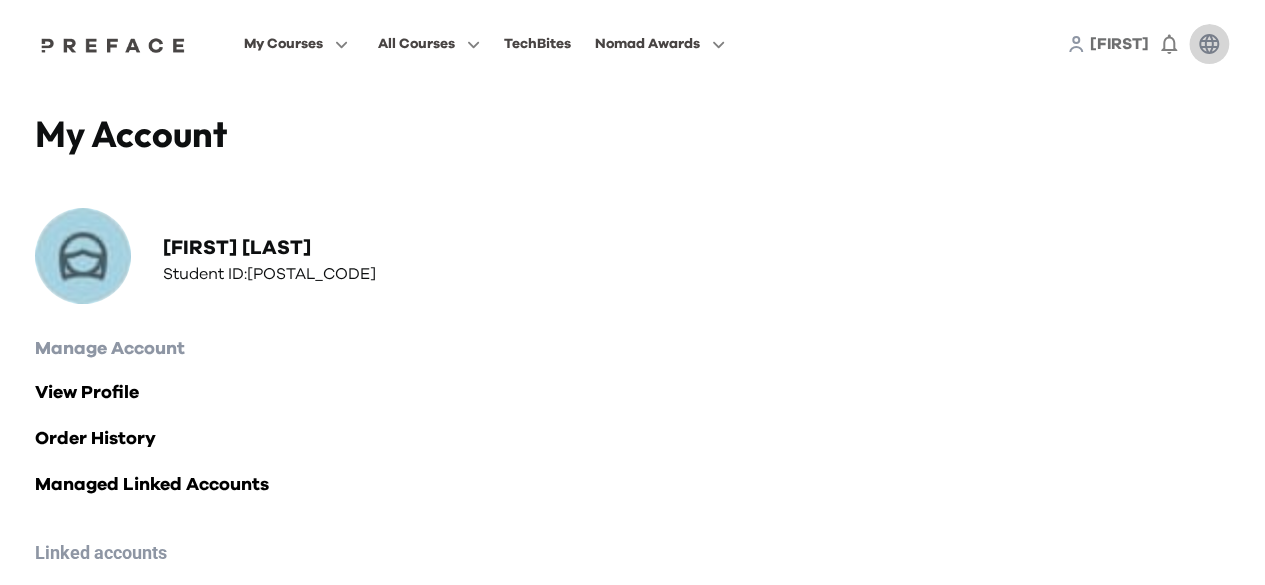 click 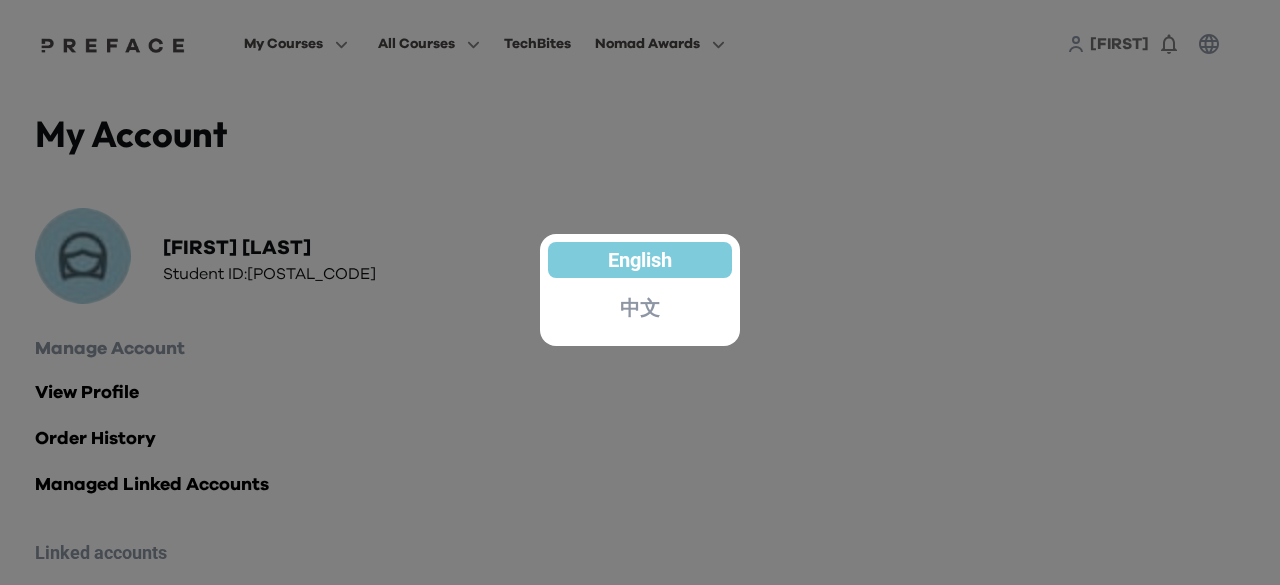 click at bounding box center [640, 292] 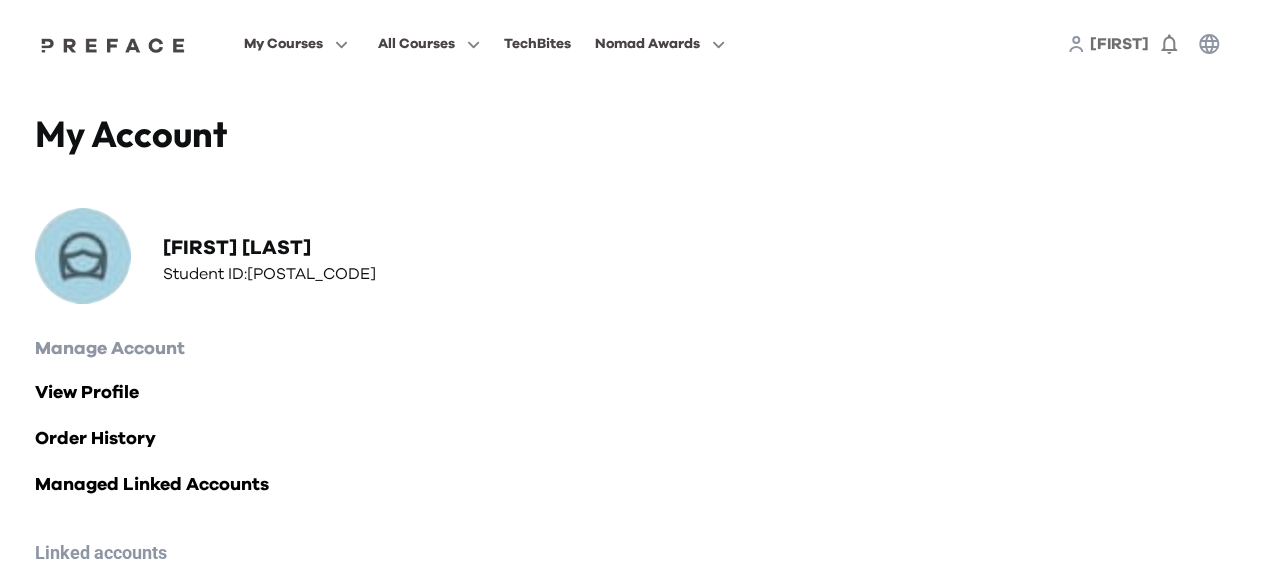 click on "[FIRST]" at bounding box center (1119, 44) 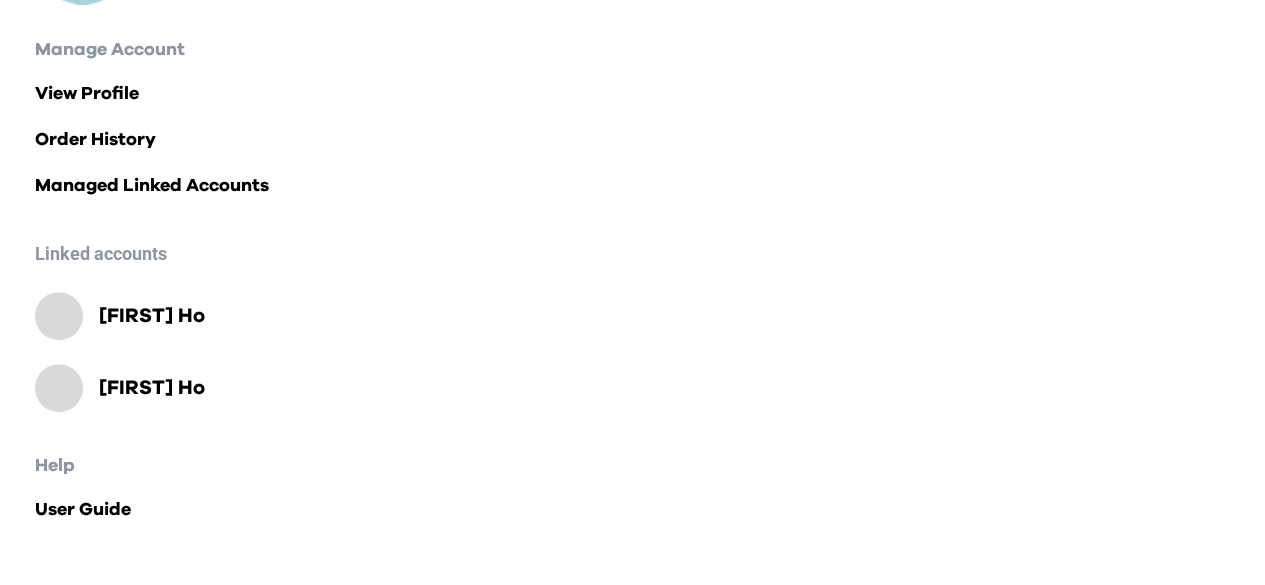 scroll, scrollTop: 0, scrollLeft: 0, axis: both 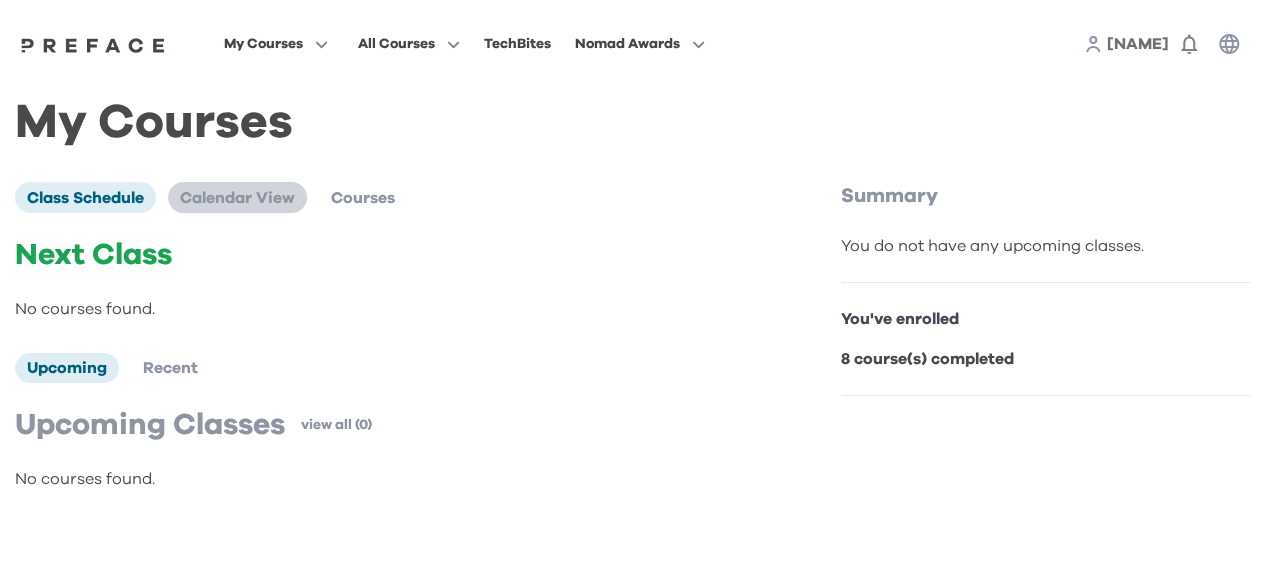 click on "Calendar View" at bounding box center [237, 198] 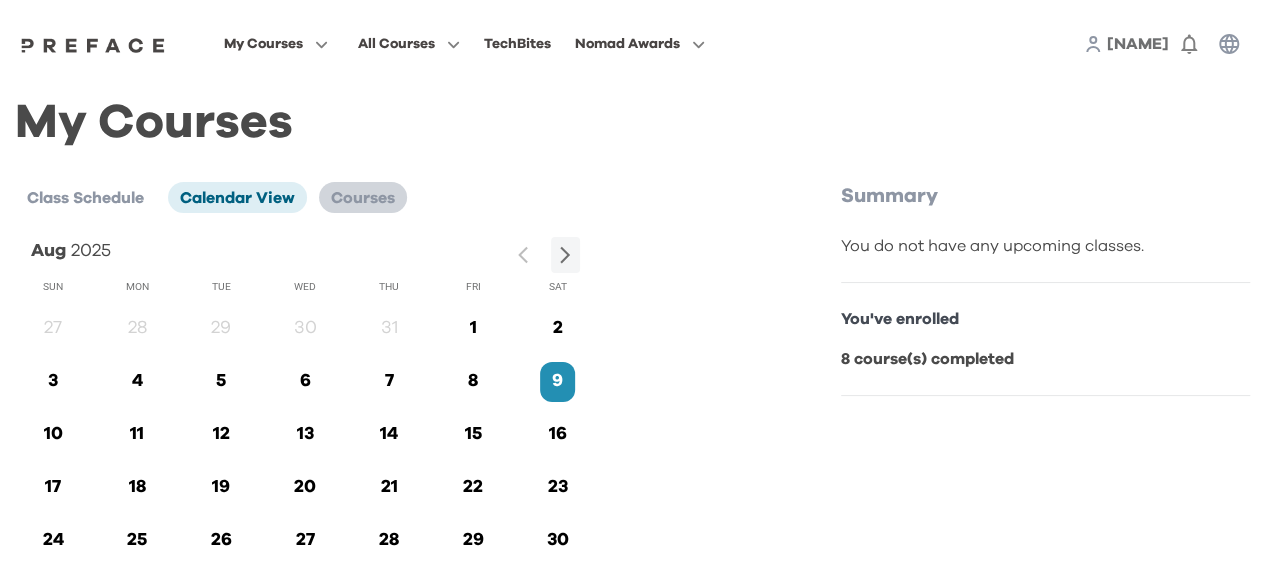 click on "Courses" at bounding box center [363, 198] 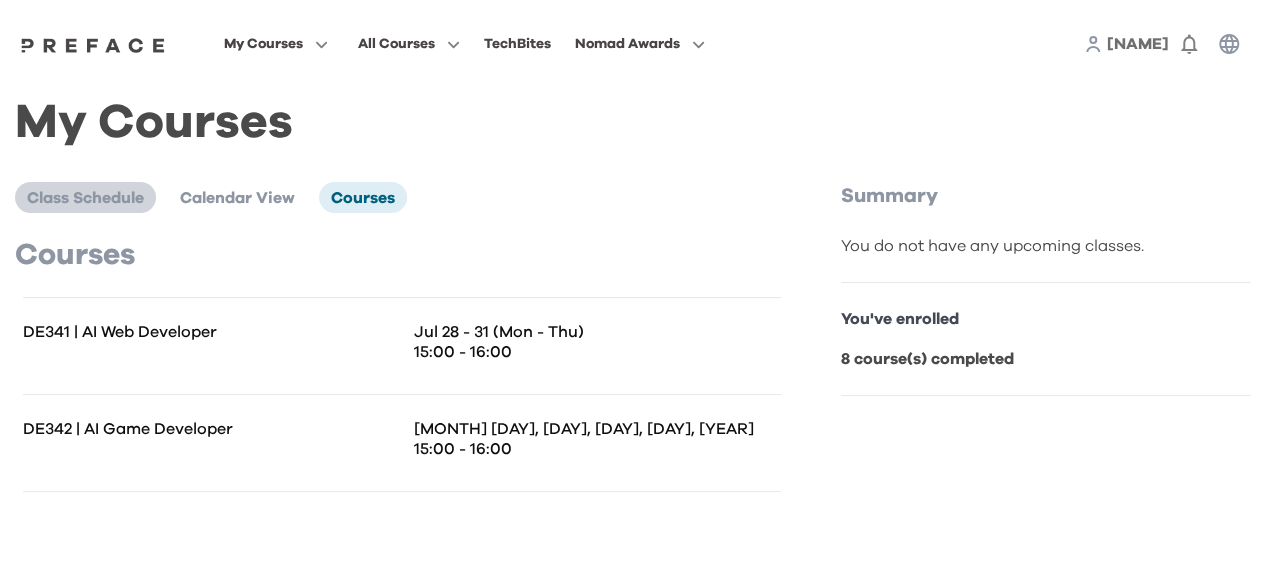 click on "Class Schedule" at bounding box center [85, 198] 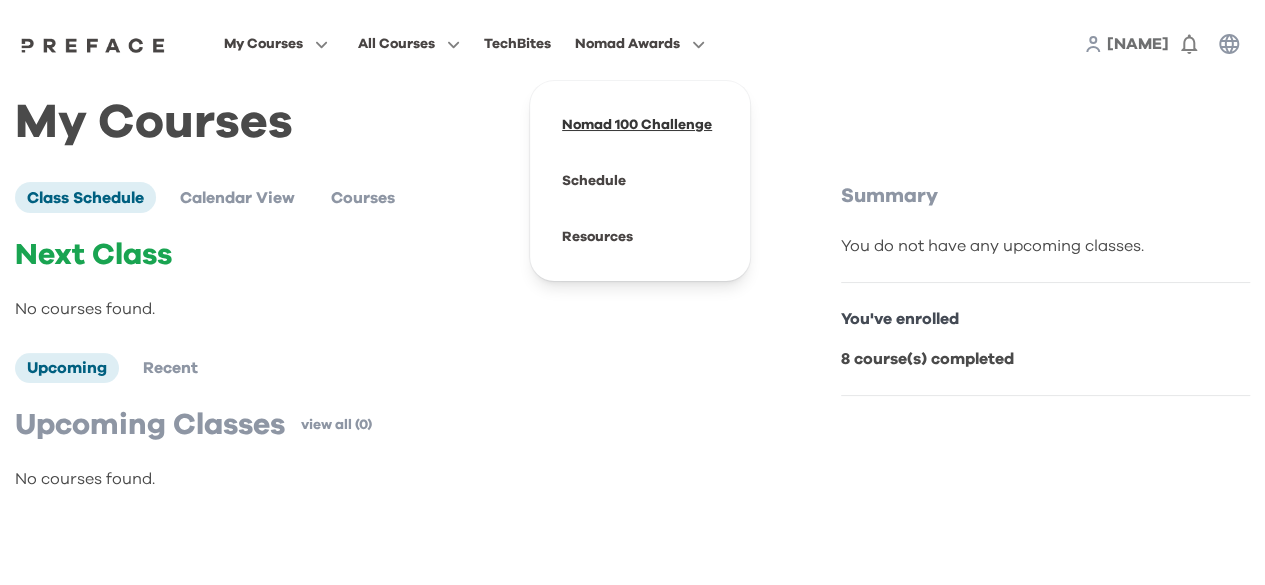 click at bounding box center (640, 125) 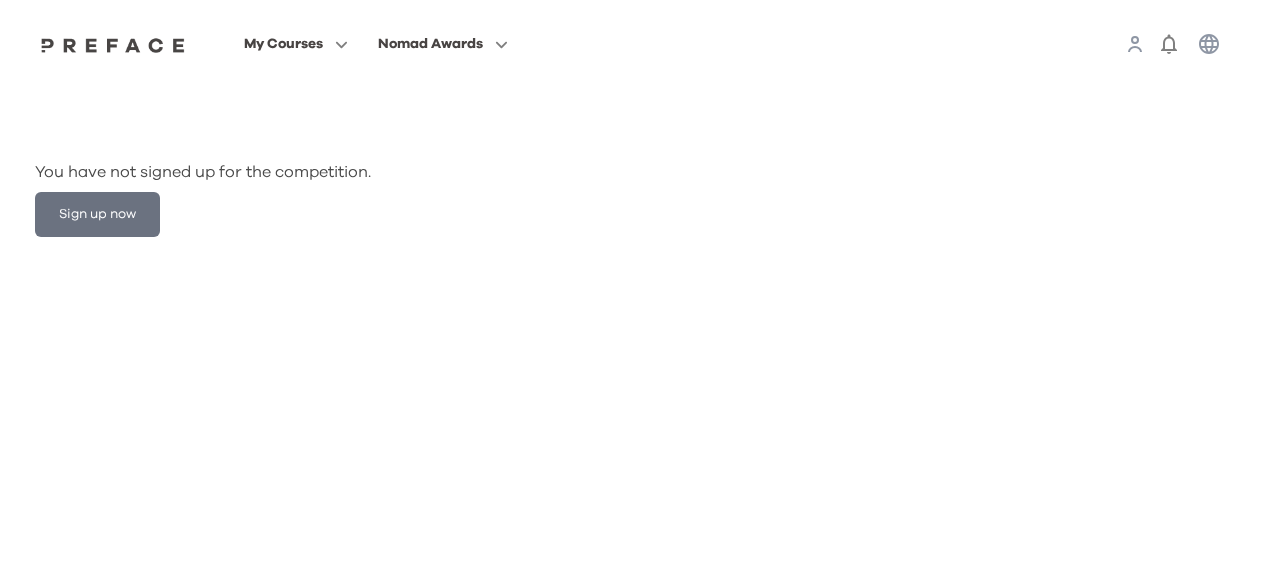 scroll, scrollTop: 0, scrollLeft: 0, axis: both 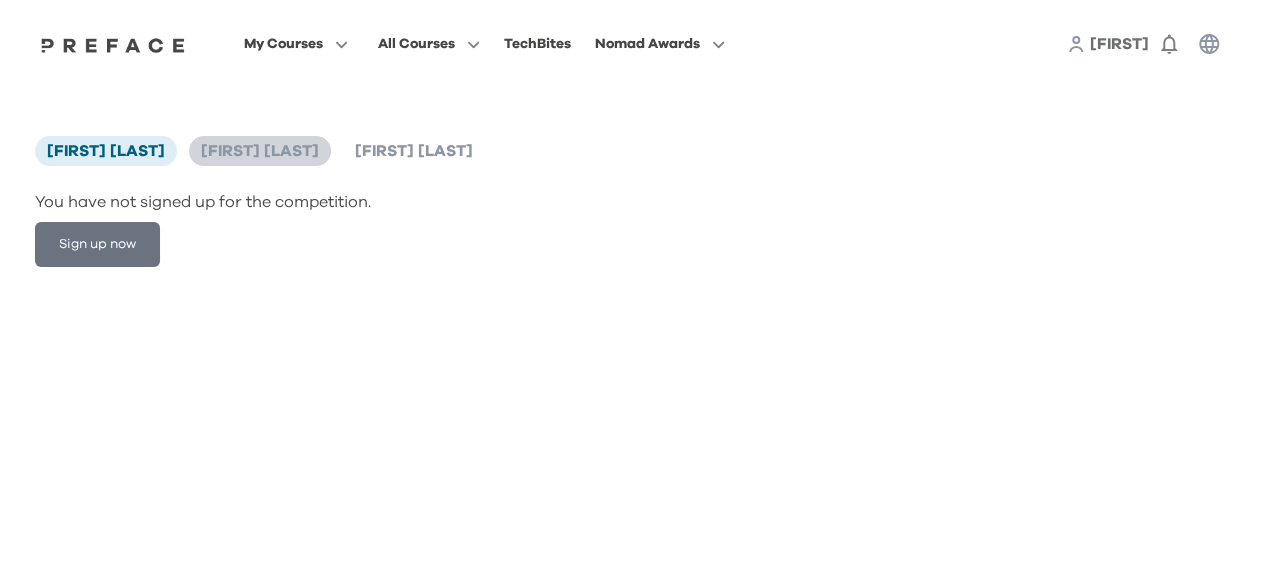 click on "[FIRST] [LAST]" at bounding box center (260, 151) 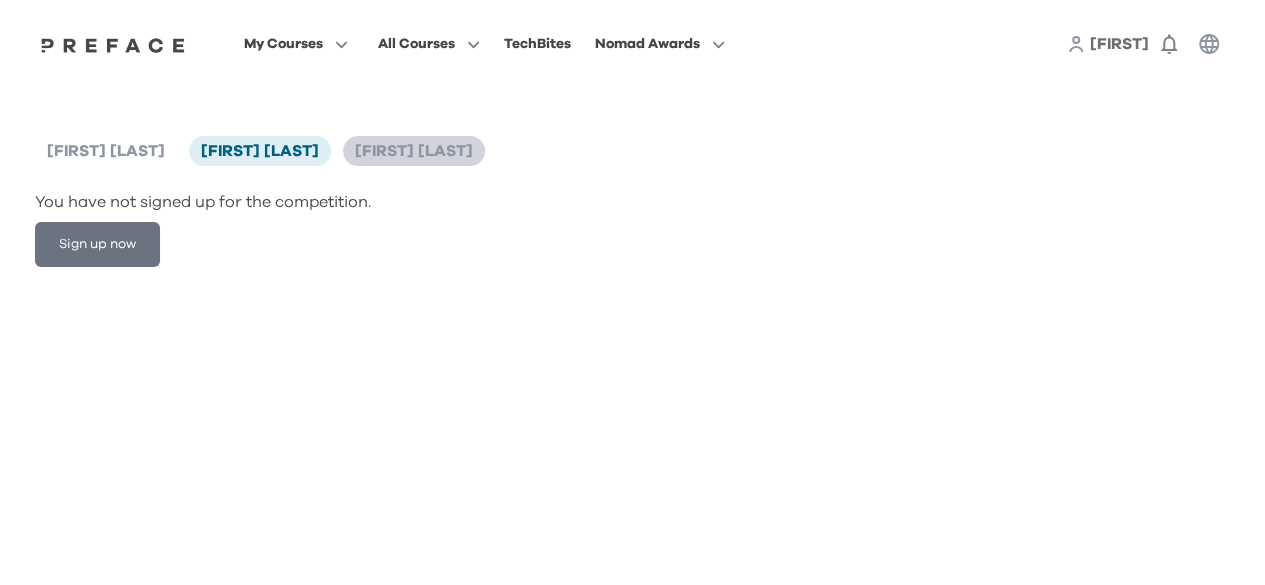 click on "[FIRST] [LAST]" at bounding box center [414, 151] 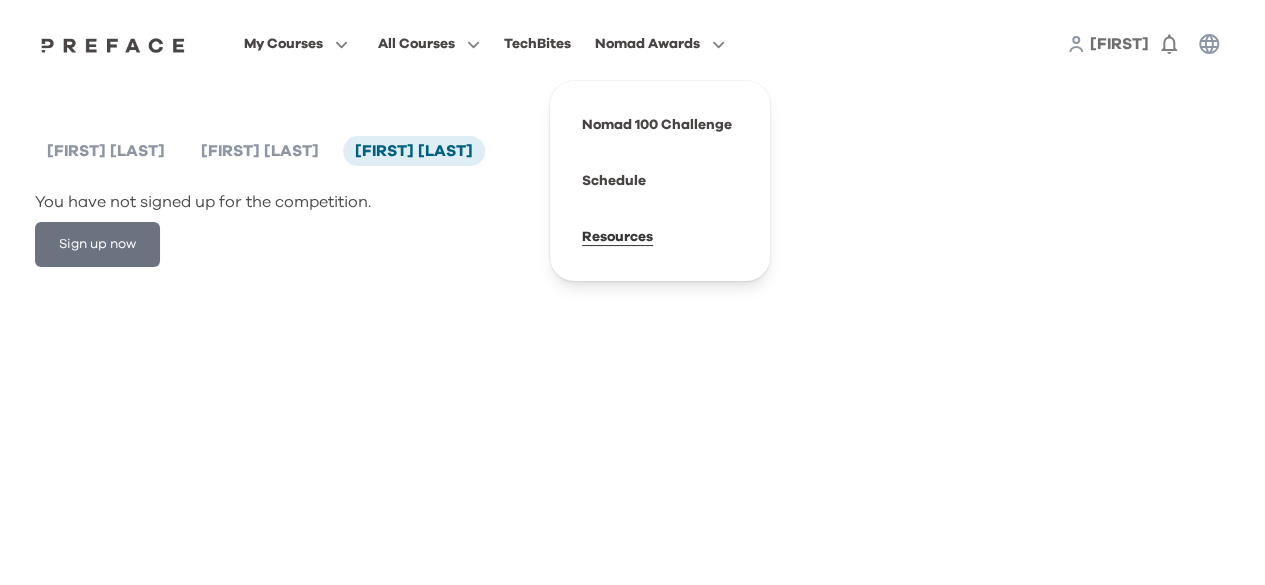 click at bounding box center (660, 237) 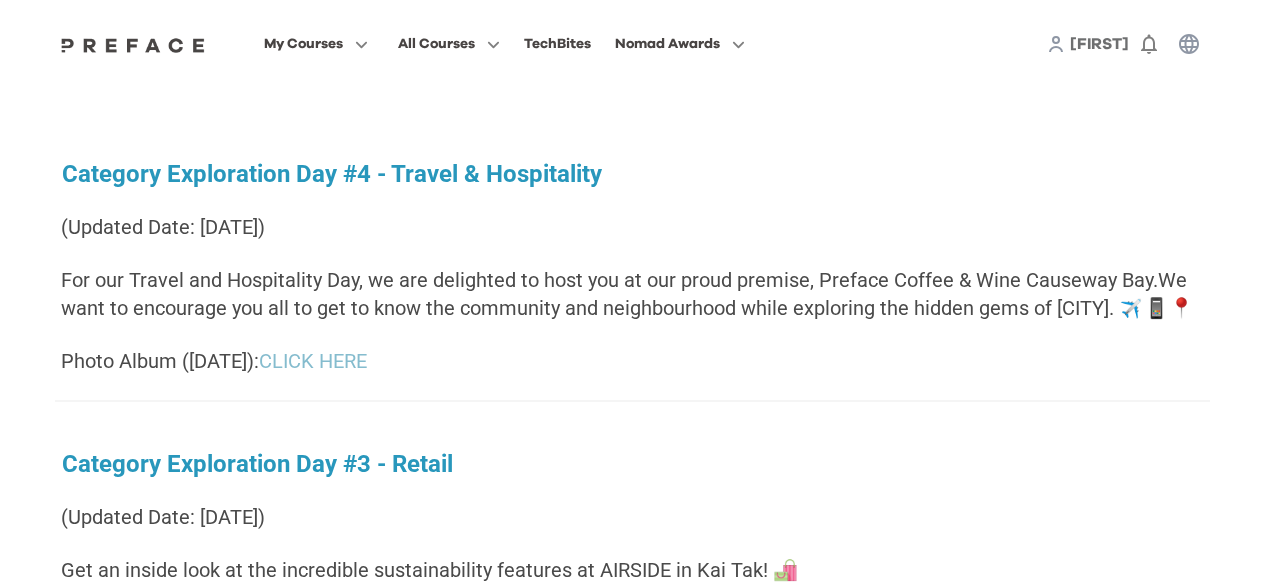 scroll, scrollTop: 0, scrollLeft: 0, axis: both 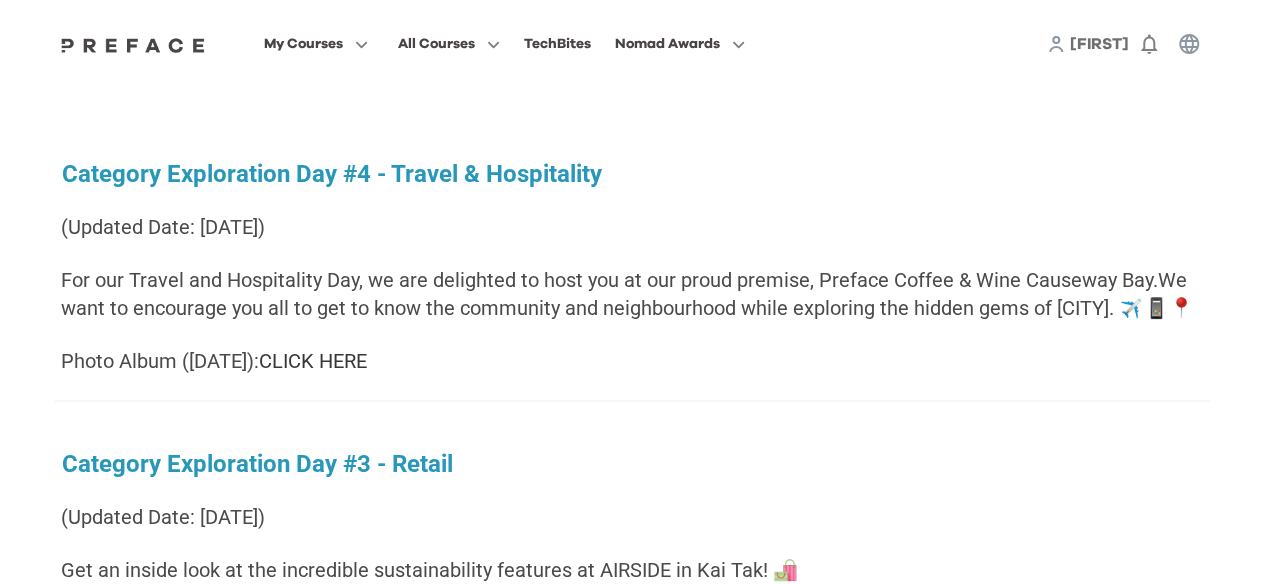 click on "CLICK HERE" at bounding box center (313, 361) 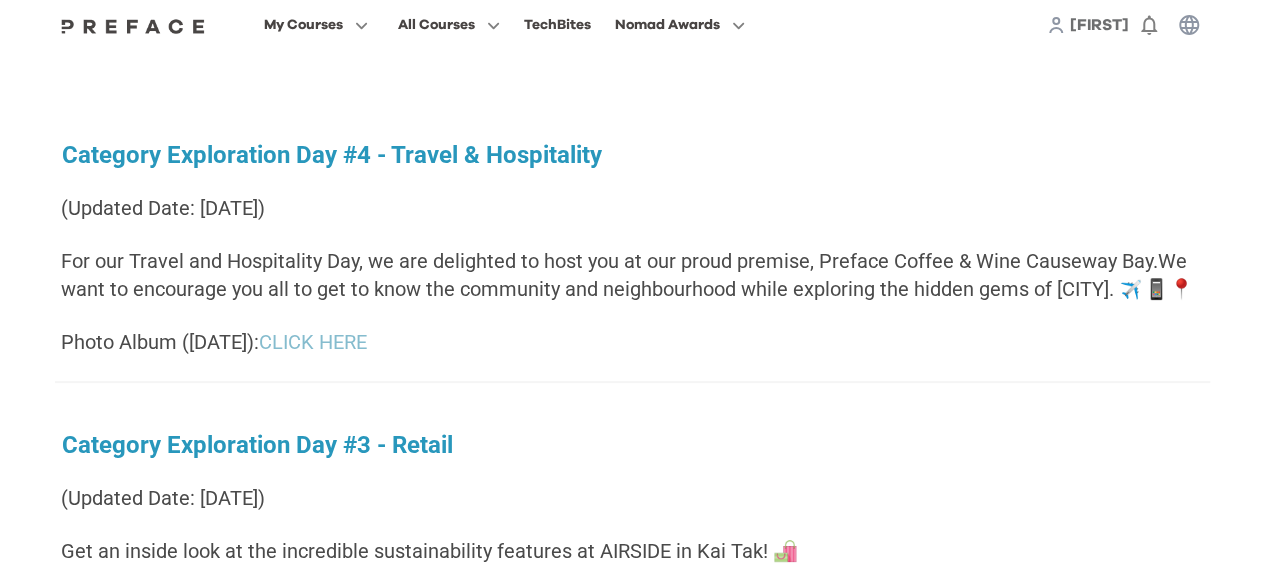 scroll, scrollTop: 0, scrollLeft: 0, axis: both 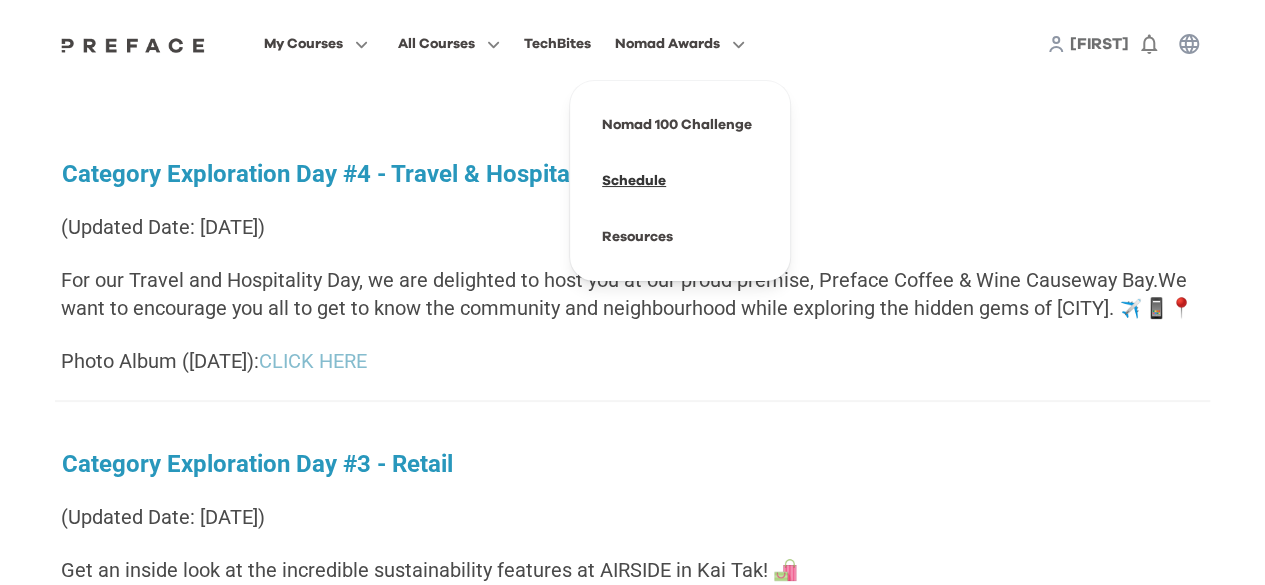 click at bounding box center (680, 181) 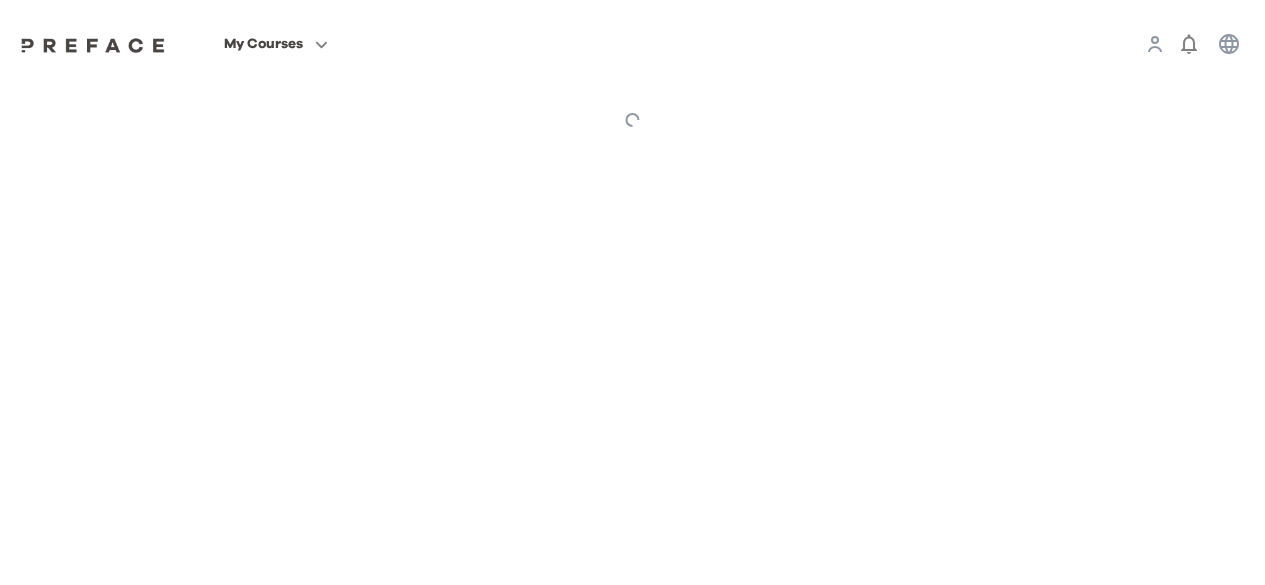 scroll, scrollTop: 0, scrollLeft: 0, axis: both 